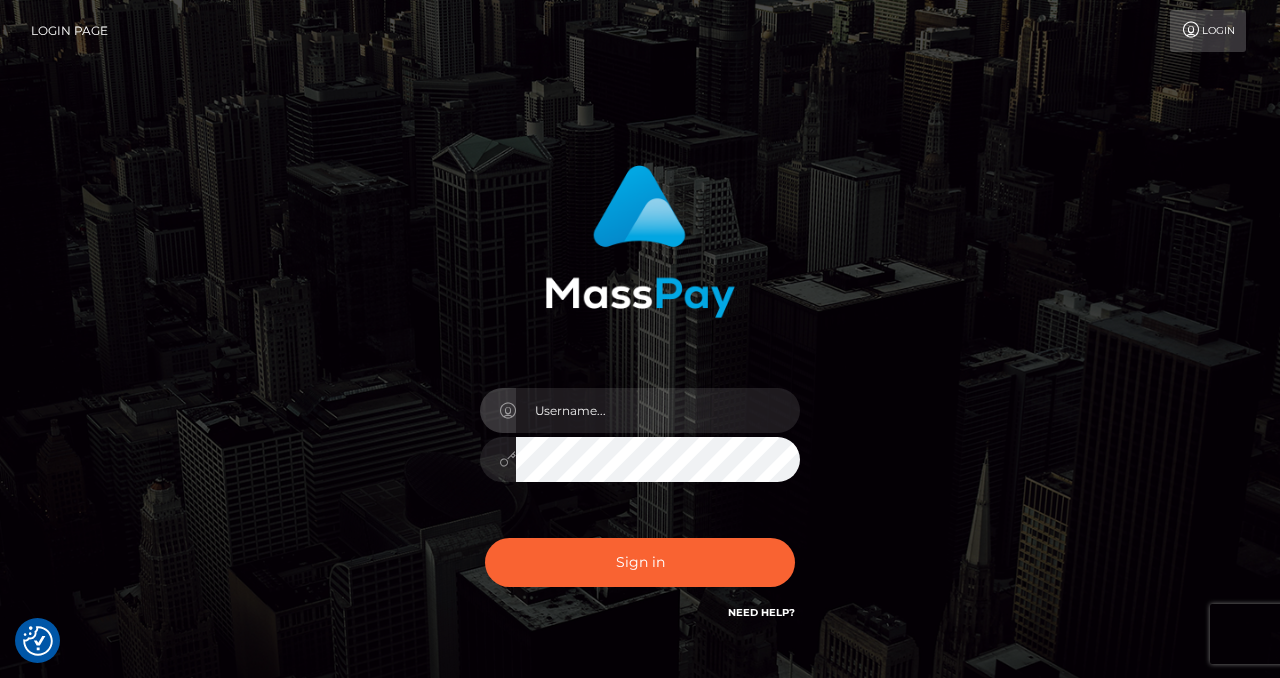 scroll, scrollTop: 0, scrollLeft: 0, axis: both 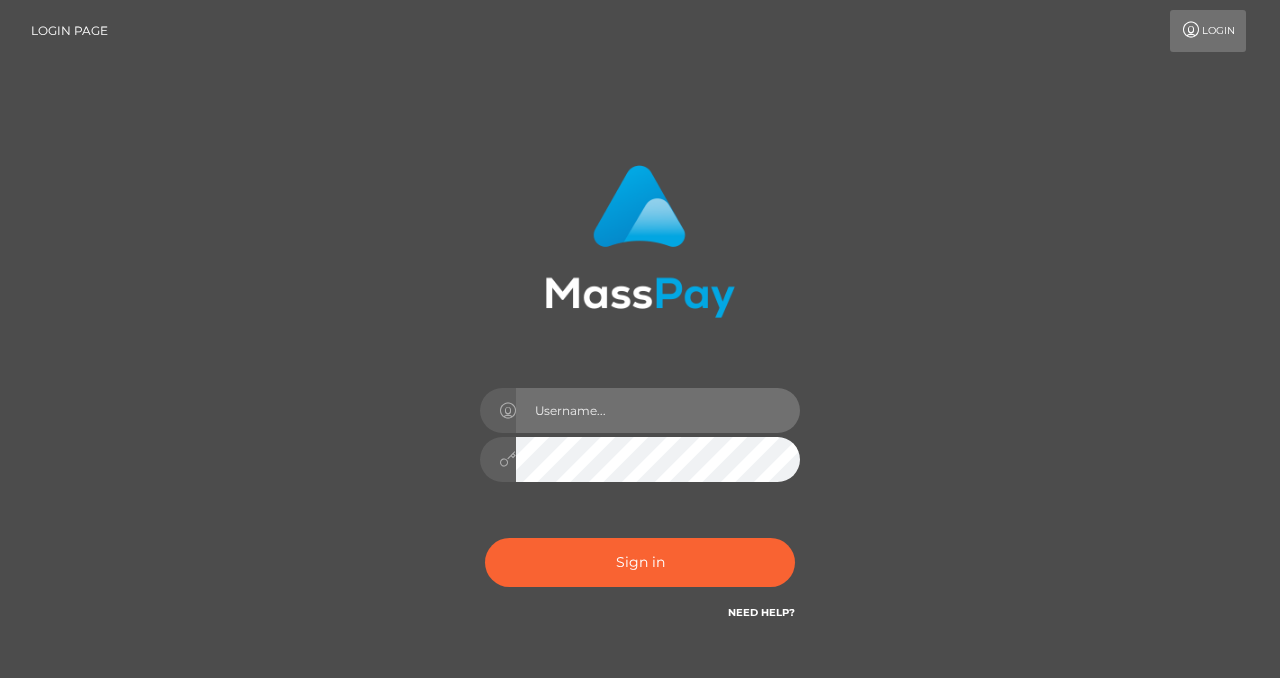 click at bounding box center [658, 410] 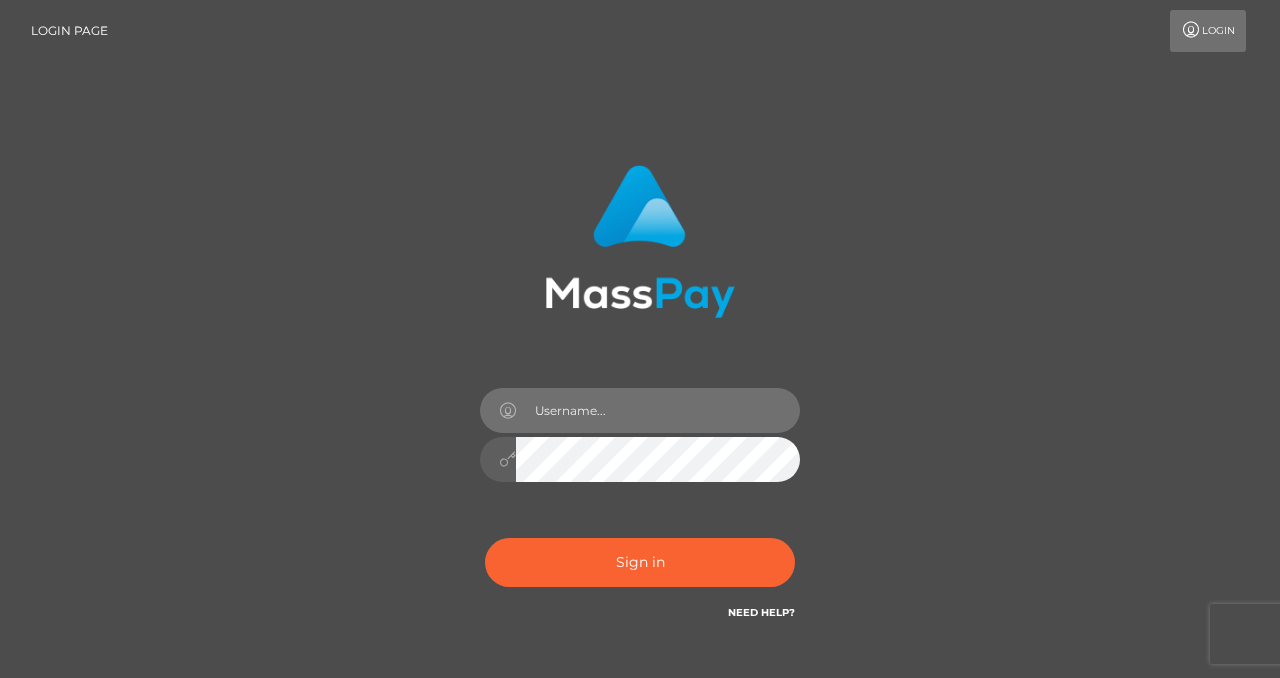 scroll, scrollTop: 0, scrollLeft: 0, axis: both 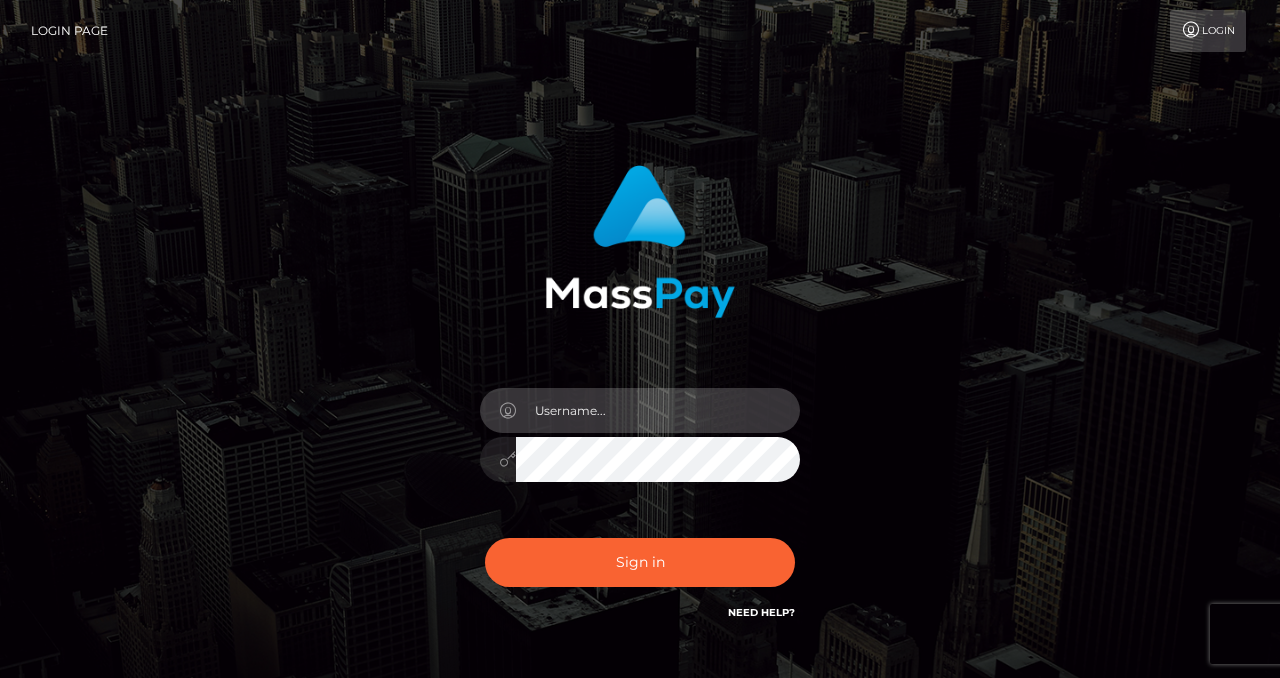 click at bounding box center [658, 410] 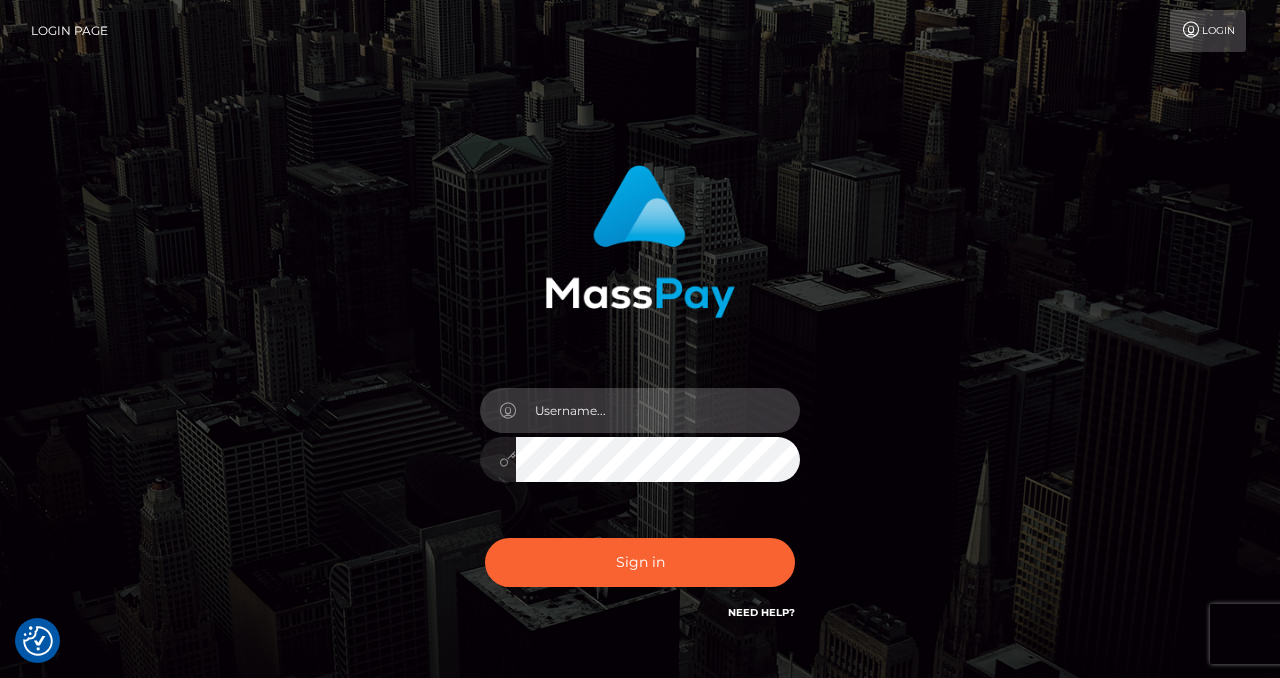 type on "[USERNAME]" 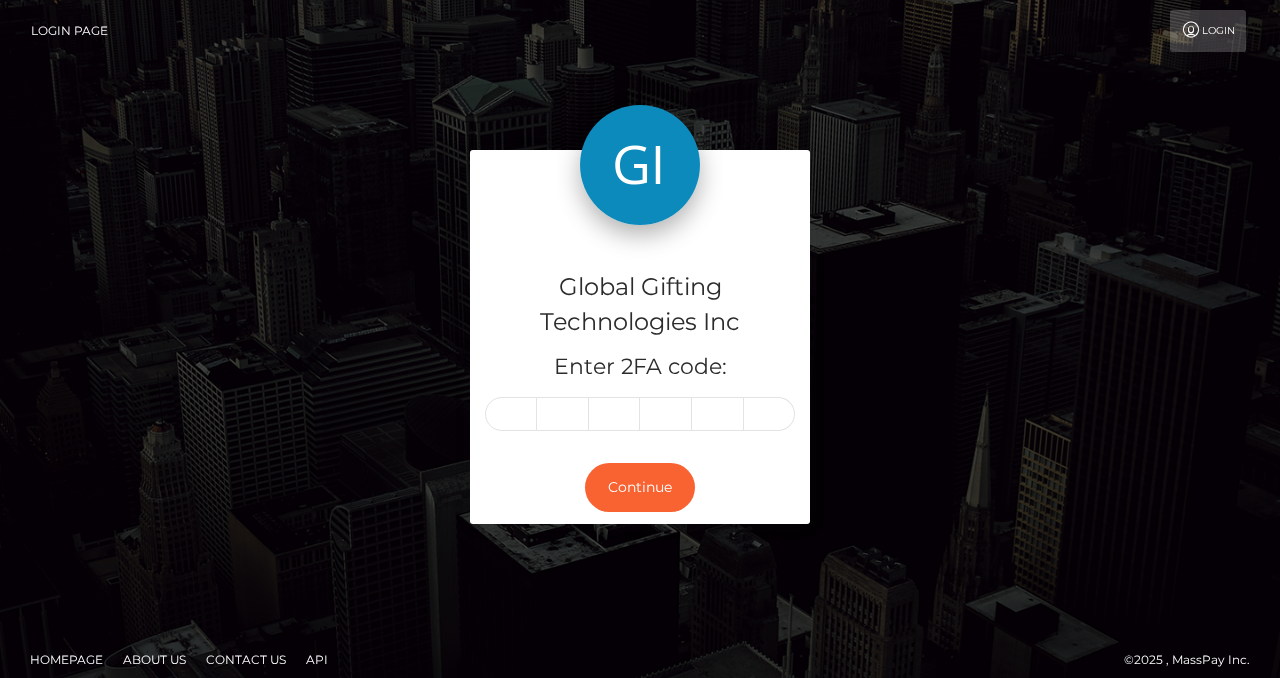 scroll, scrollTop: 0, scrollLeft: 0, axis: both 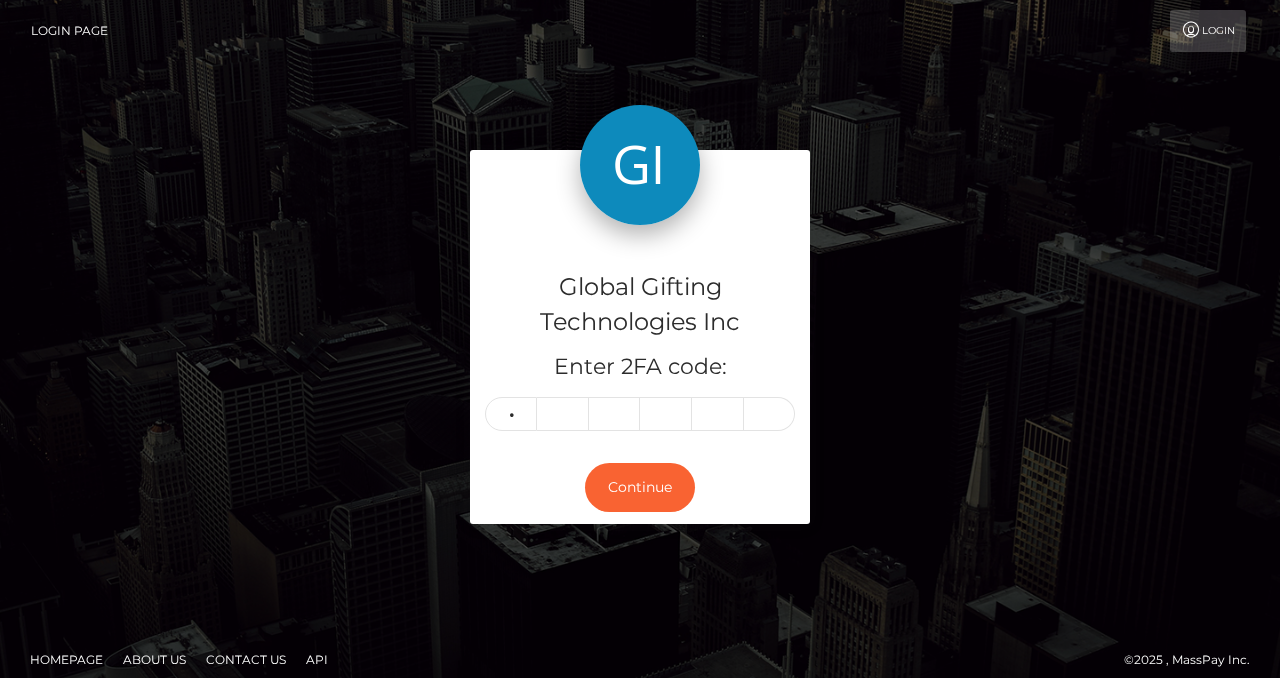 type on "0" 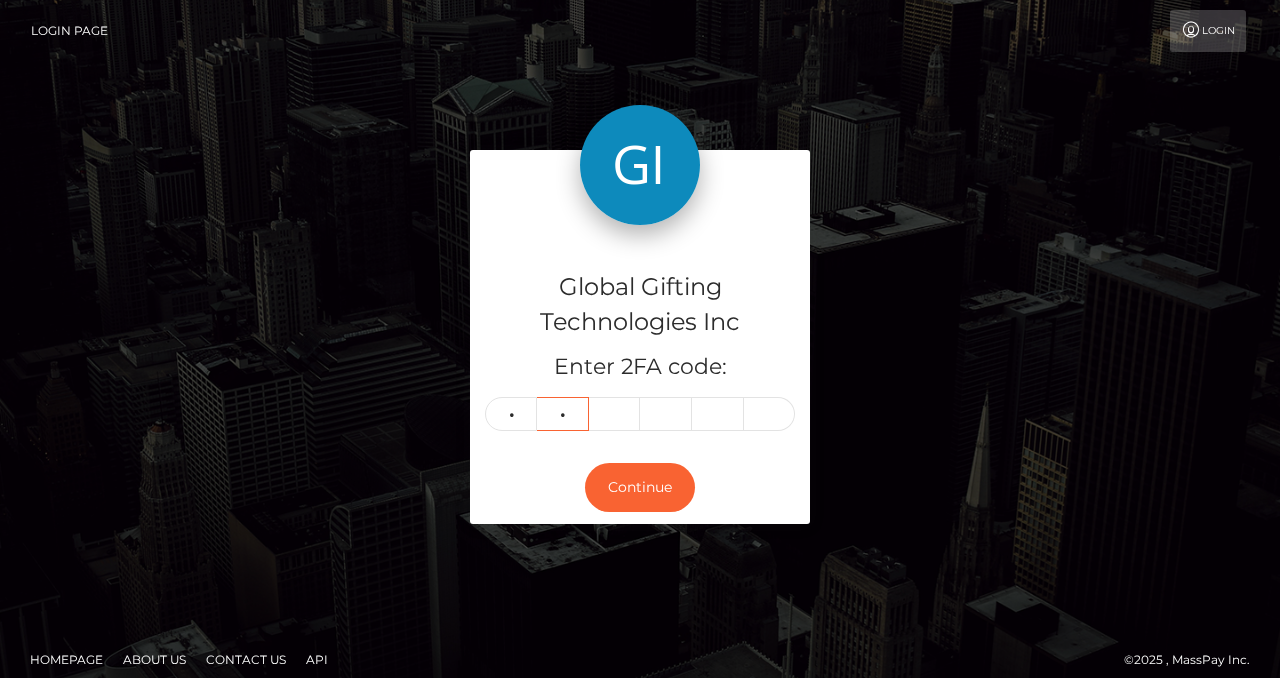 type on "5" 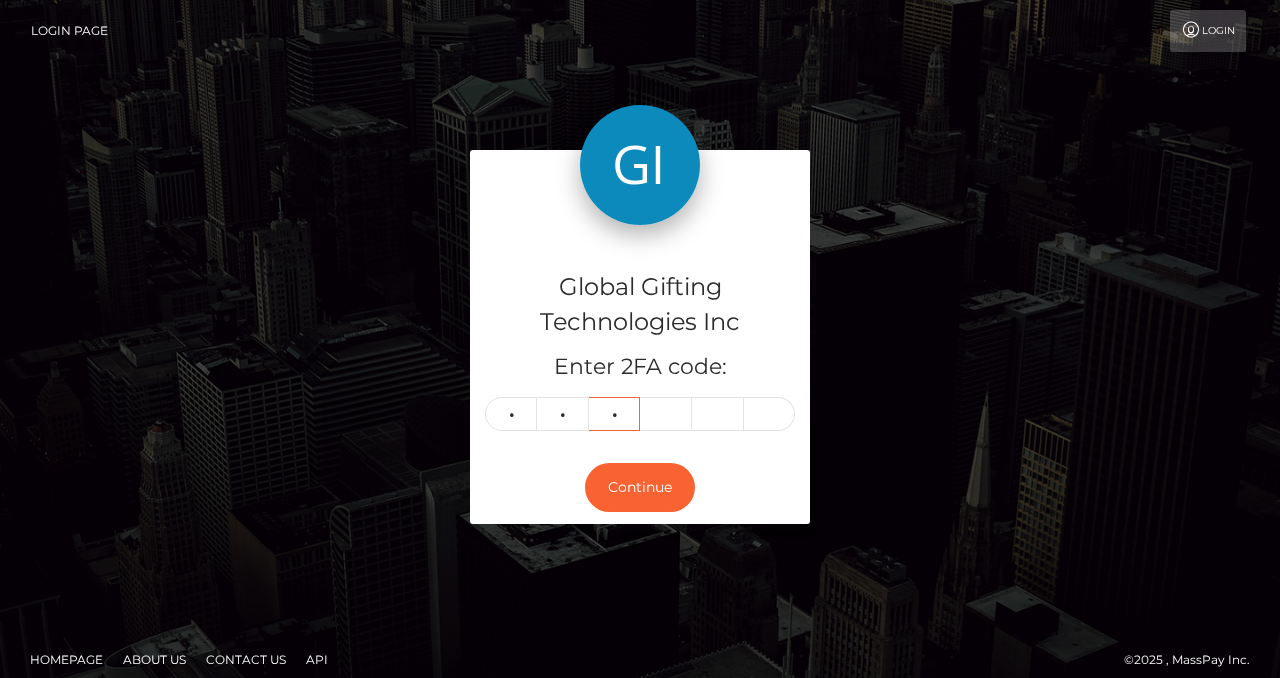 type on "2" 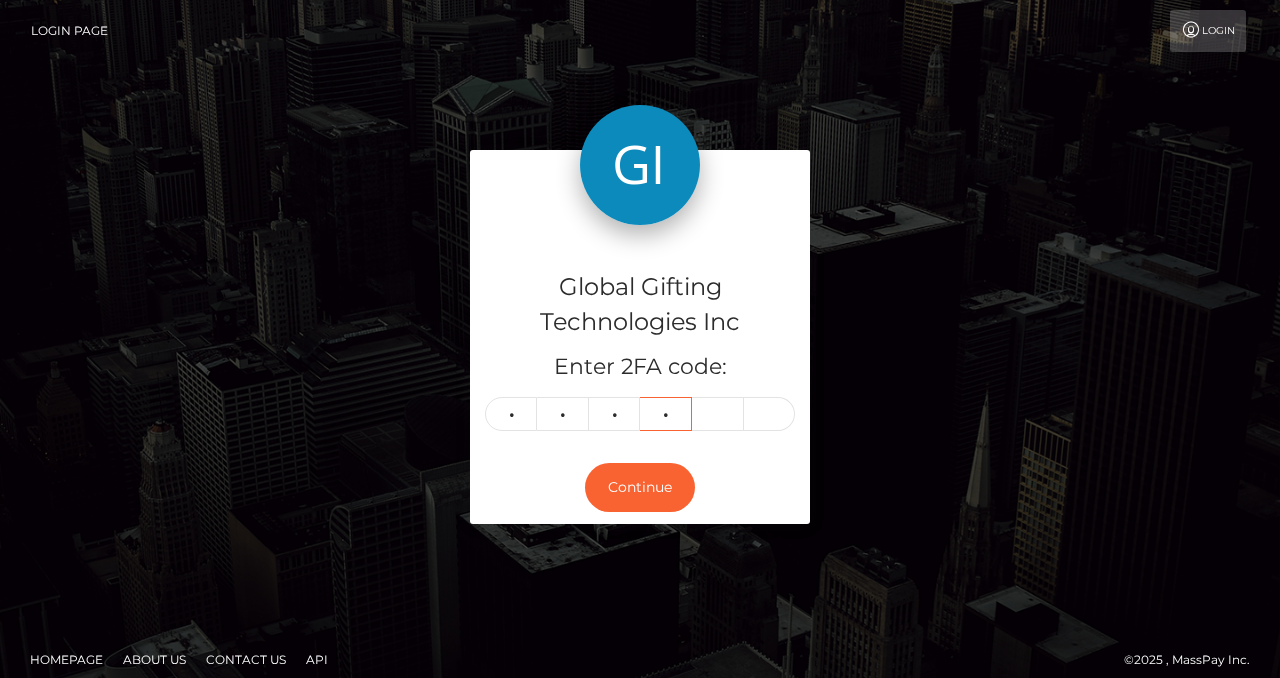type on "6" 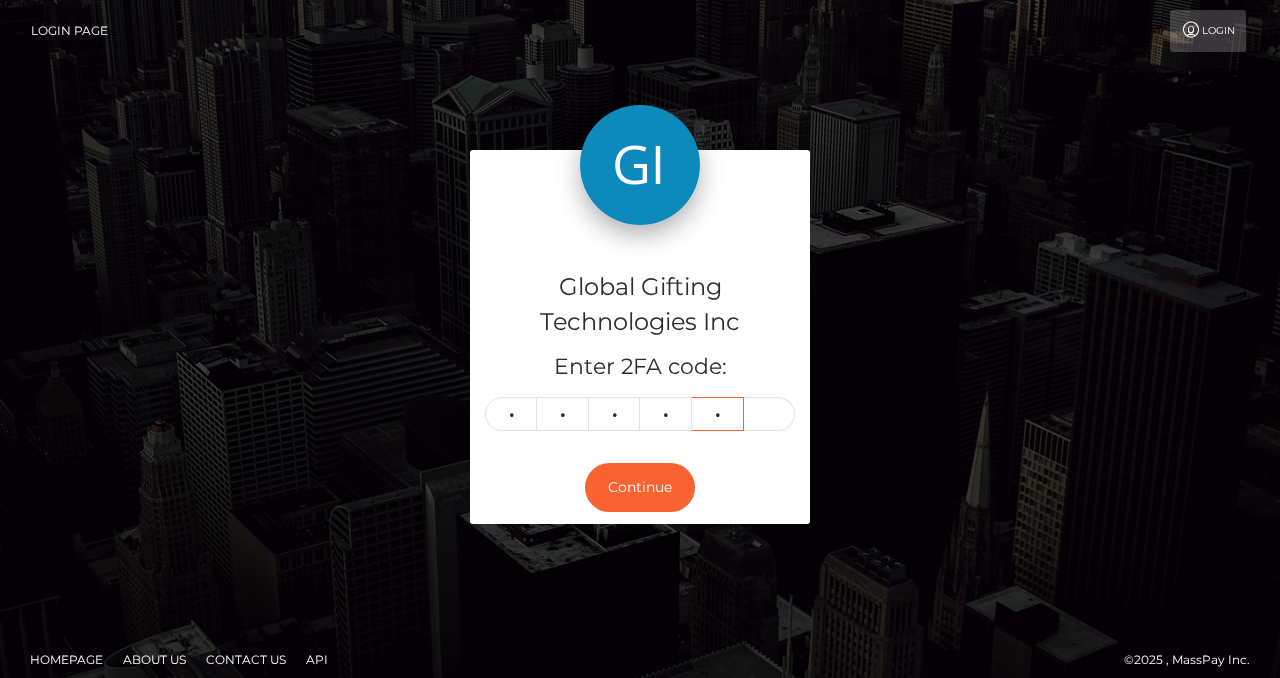 type on "2" 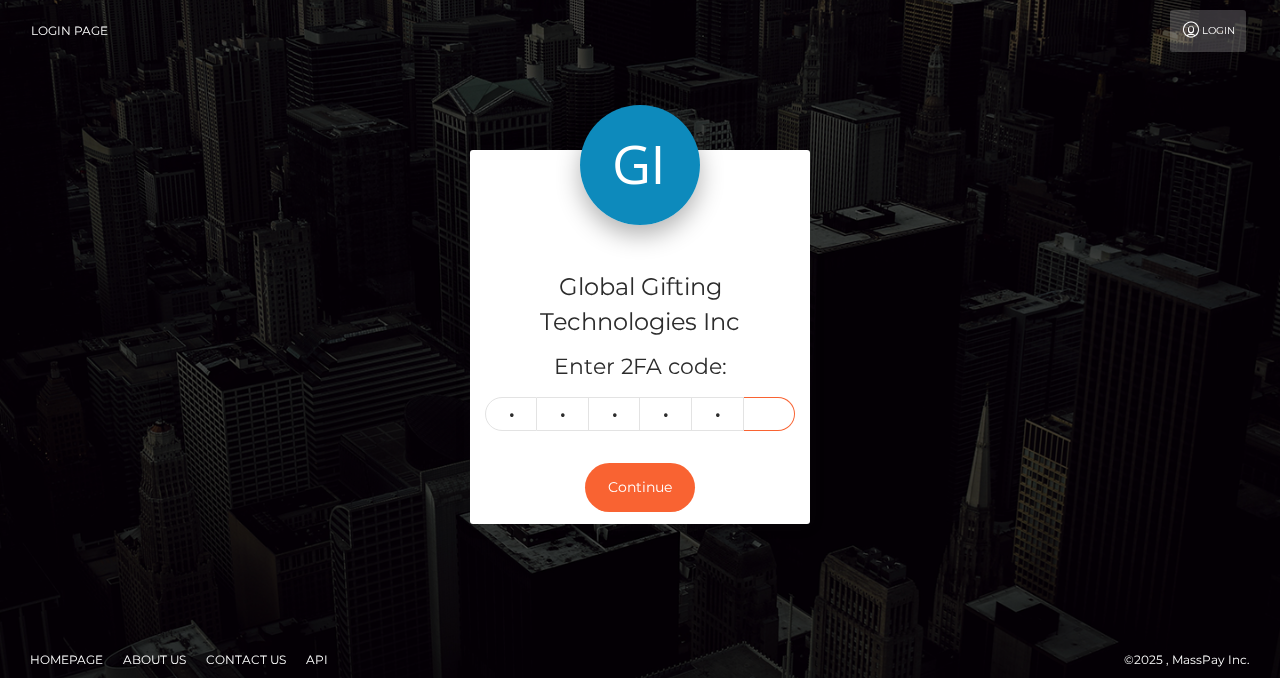 type on "5" 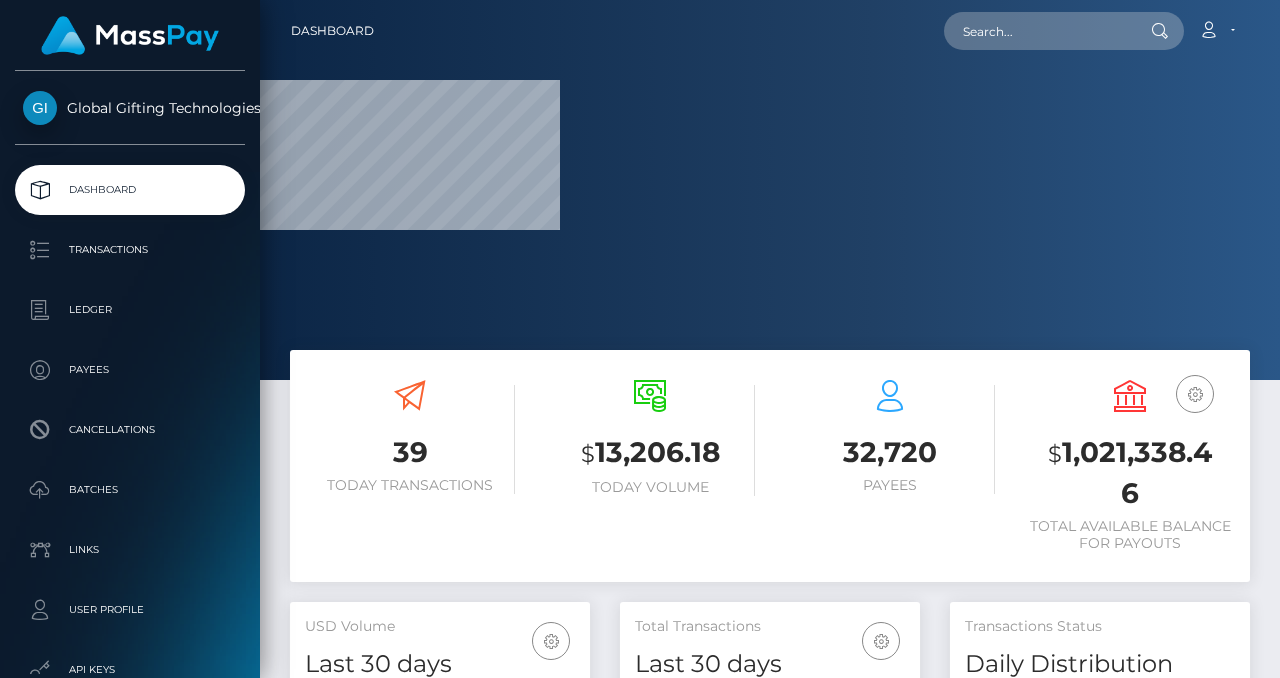 scroll, scrollTop: 0, scrollLeft: 0, axis: both 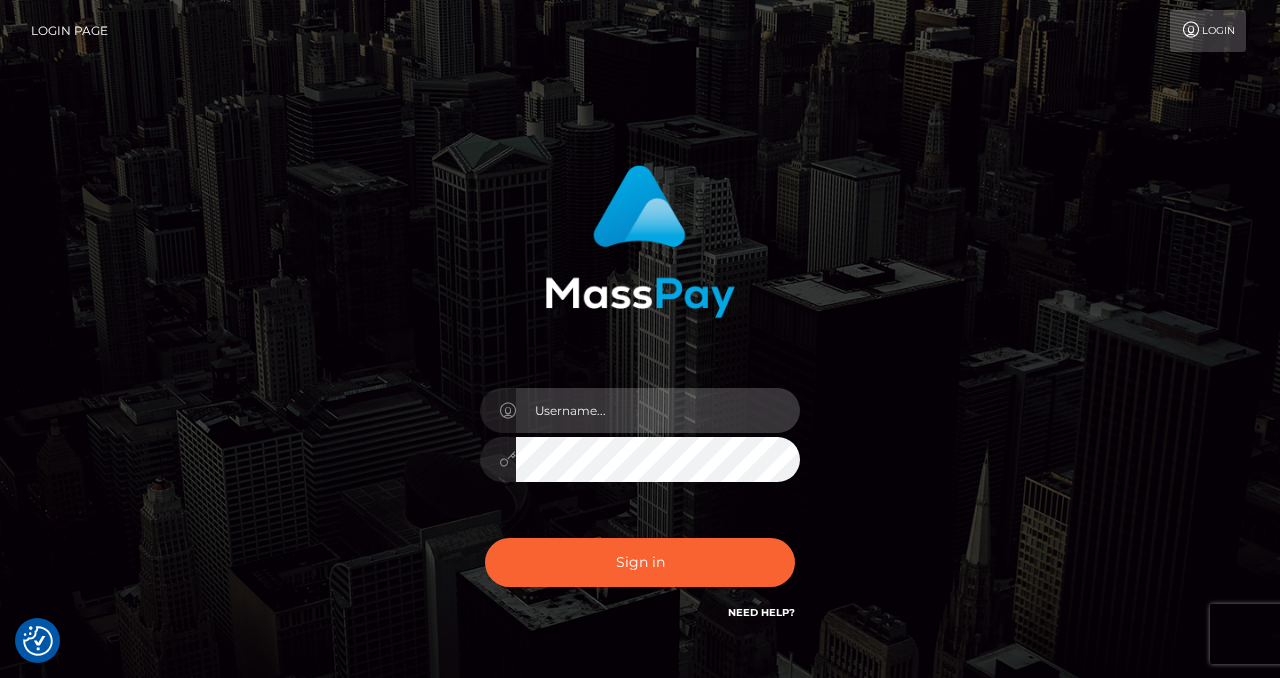 click at bounding box center (658, 410) 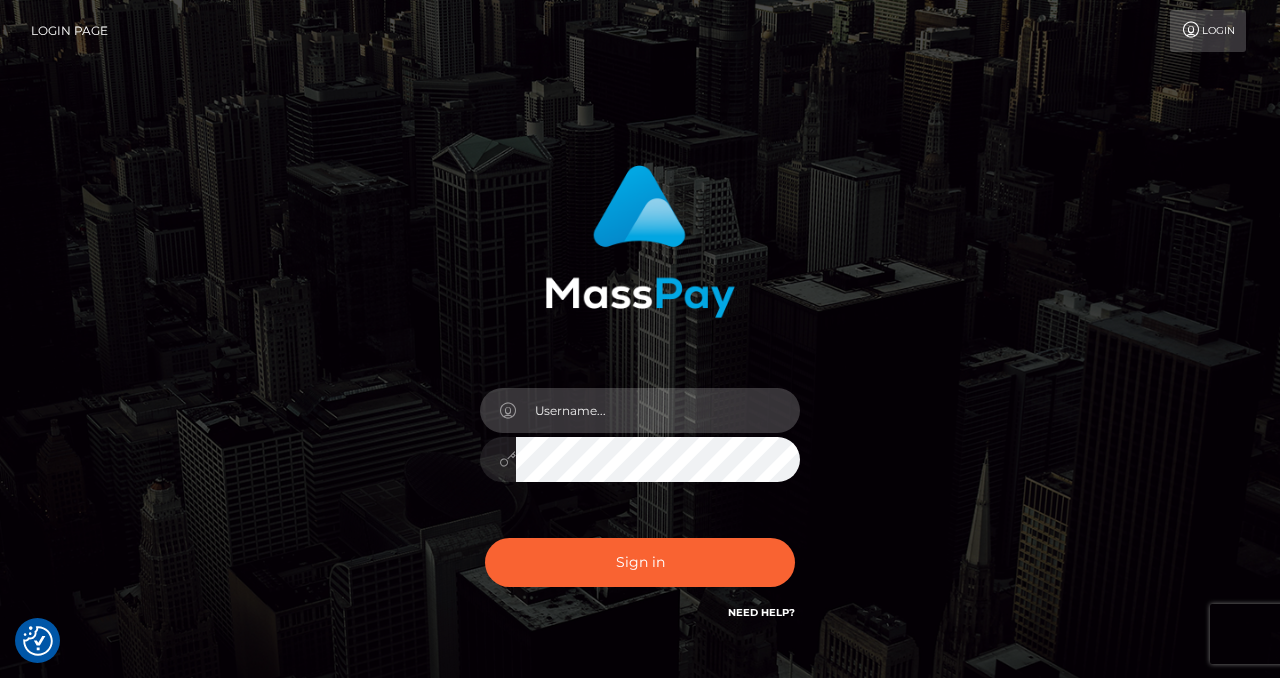 type on "izabela.throne" 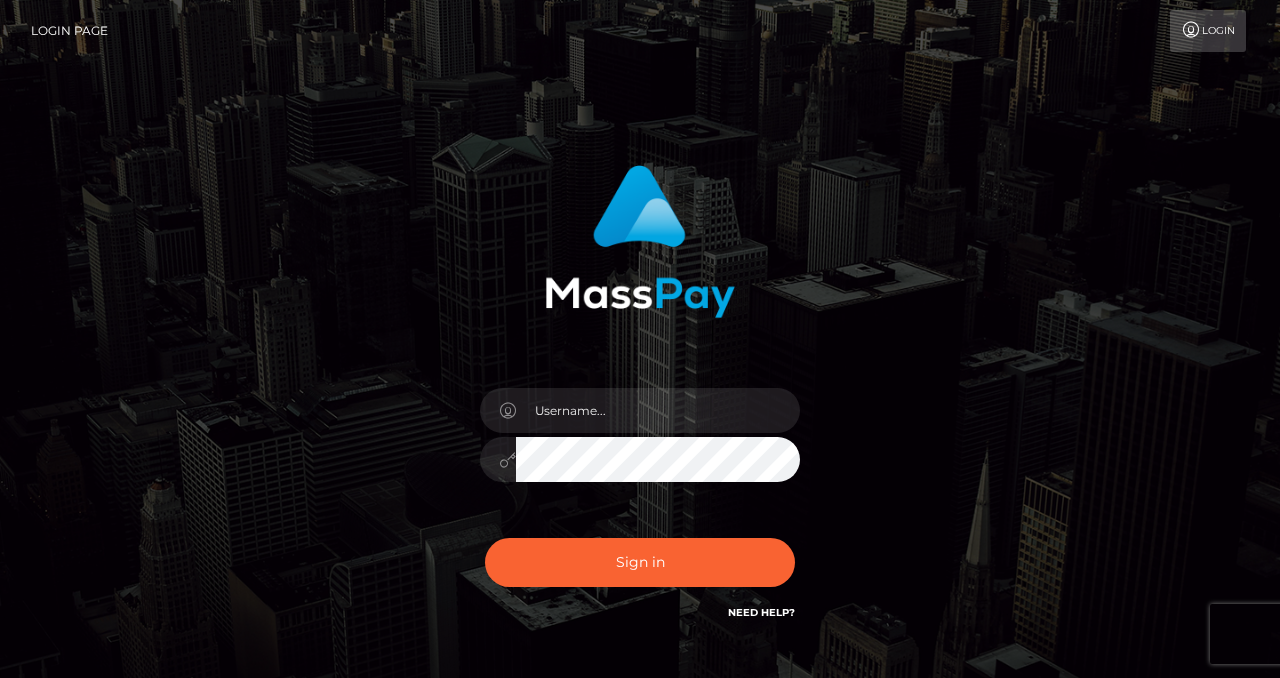 scroll, scrollTop: 0, scrollLeft: 0, axis: both 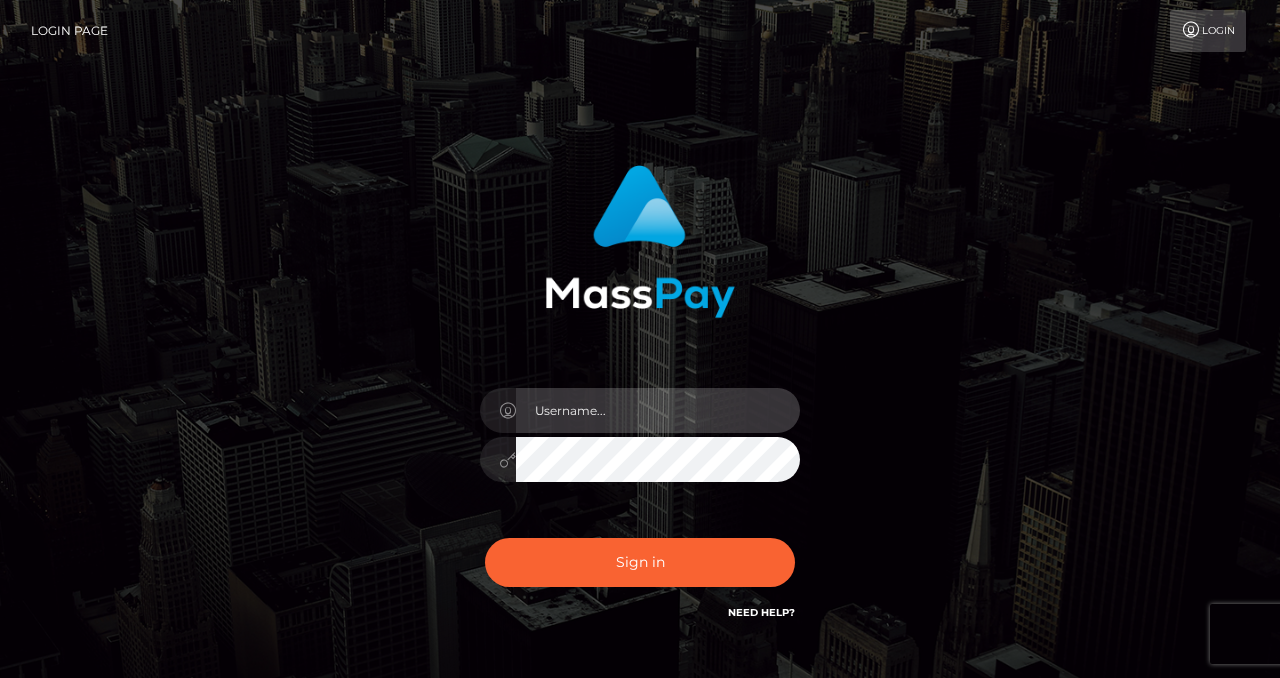 click at bounding box center [658, 410] 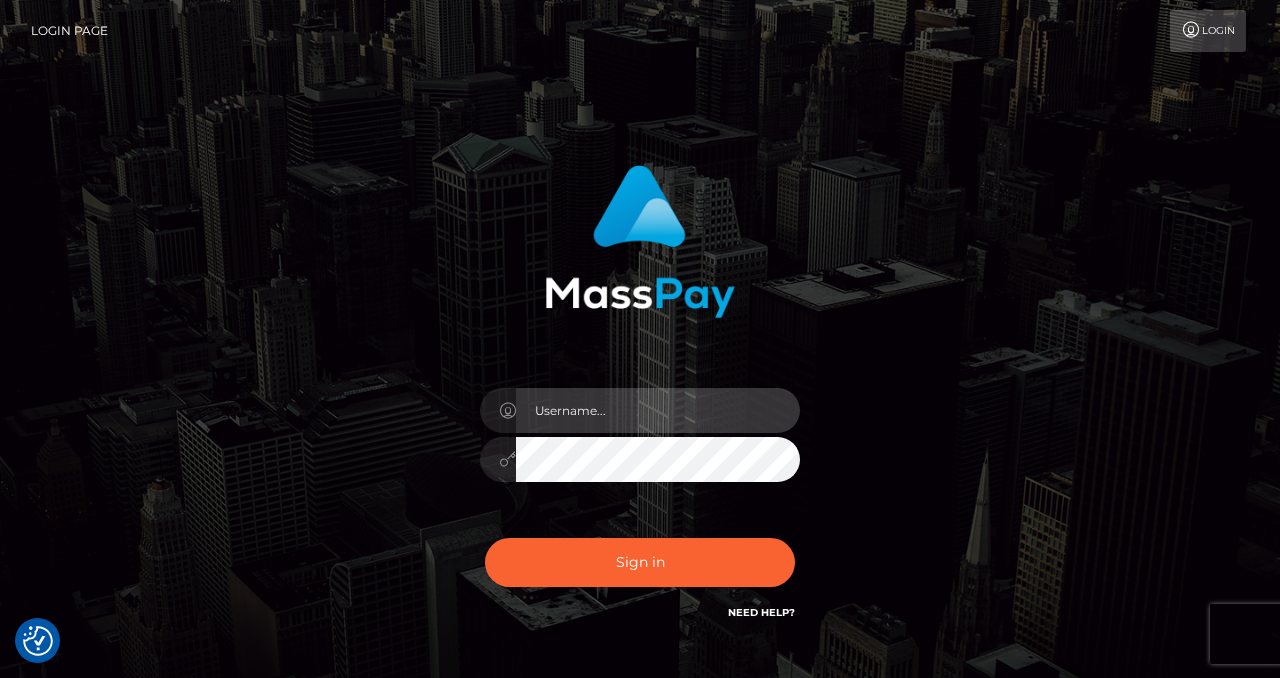 type on "[USERNAME]" 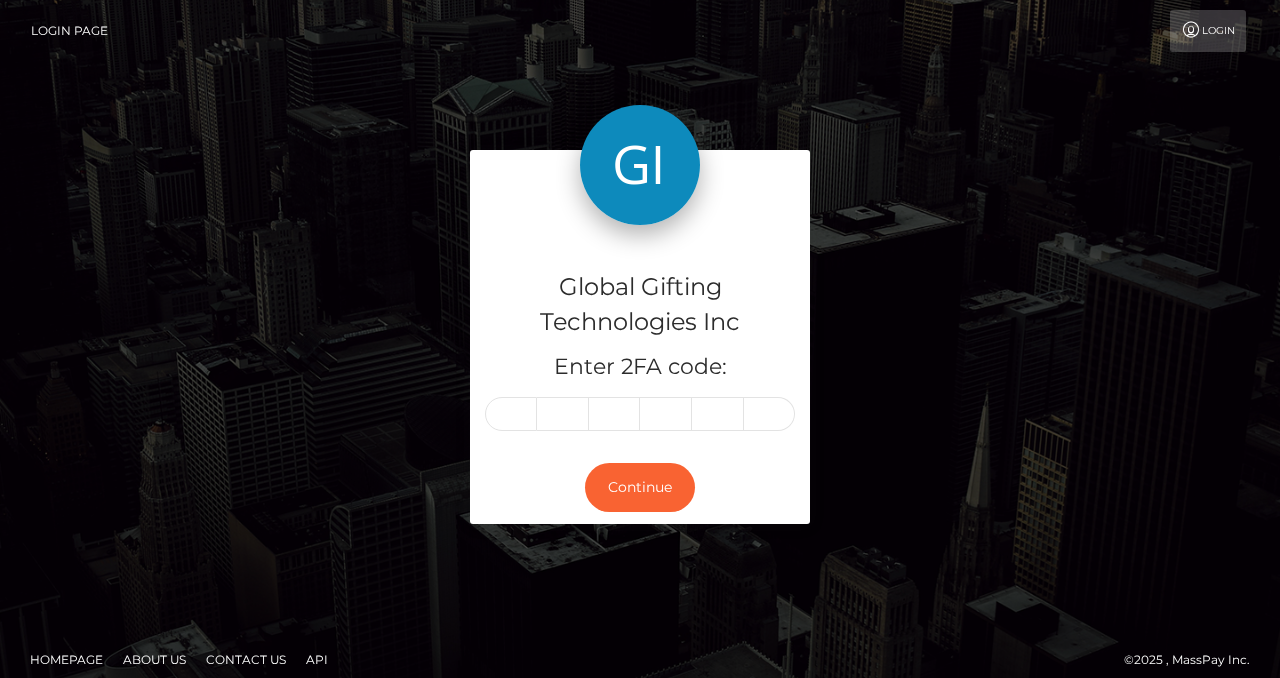 scroll, scrollTop: 0, scrollLeft: 0, axis: both 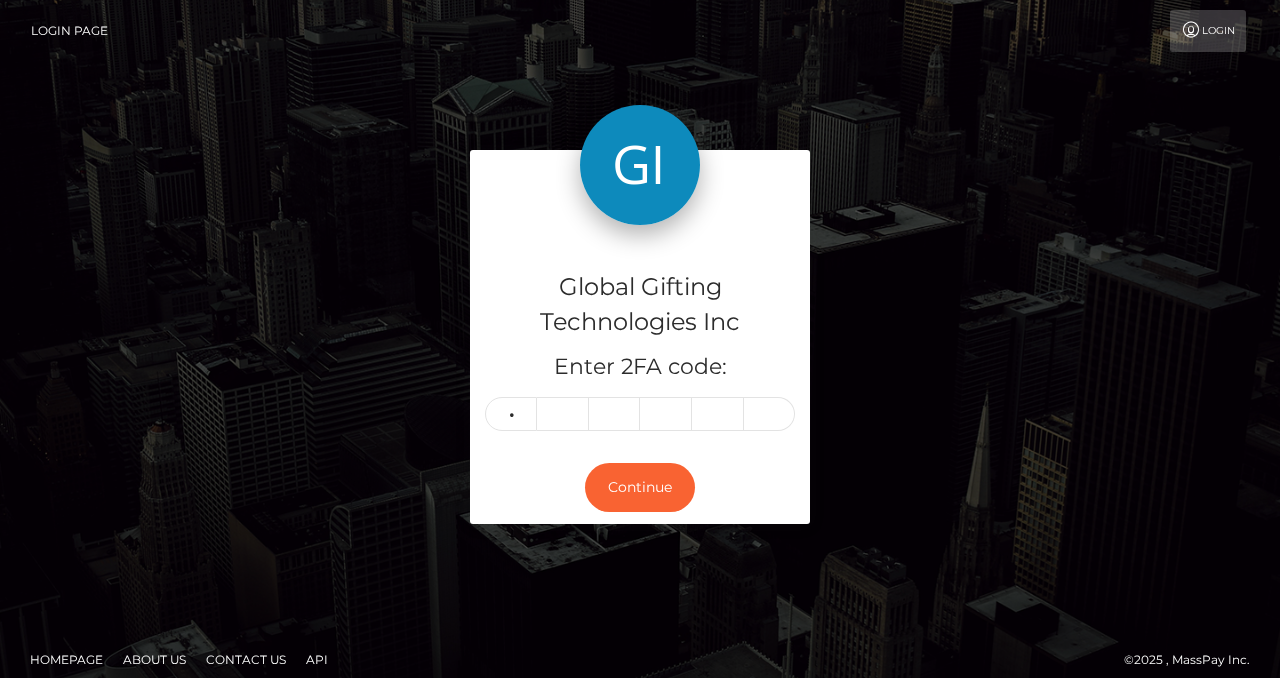 type on "2" 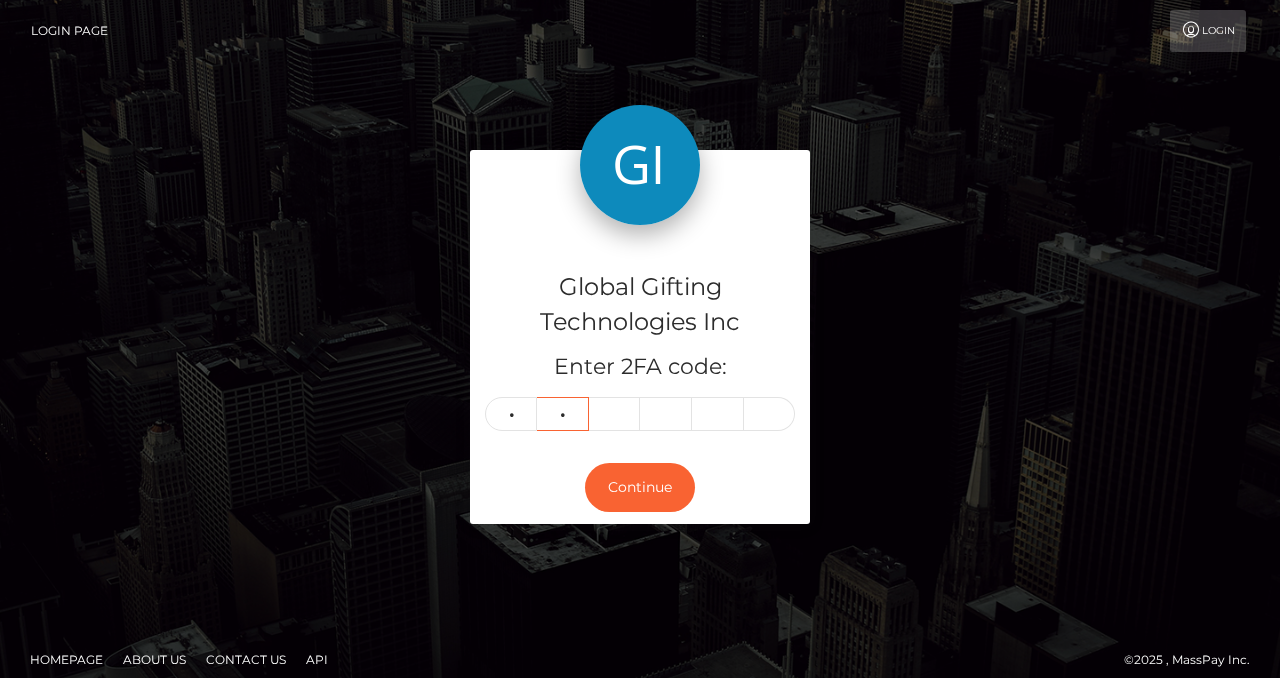 type on "7" 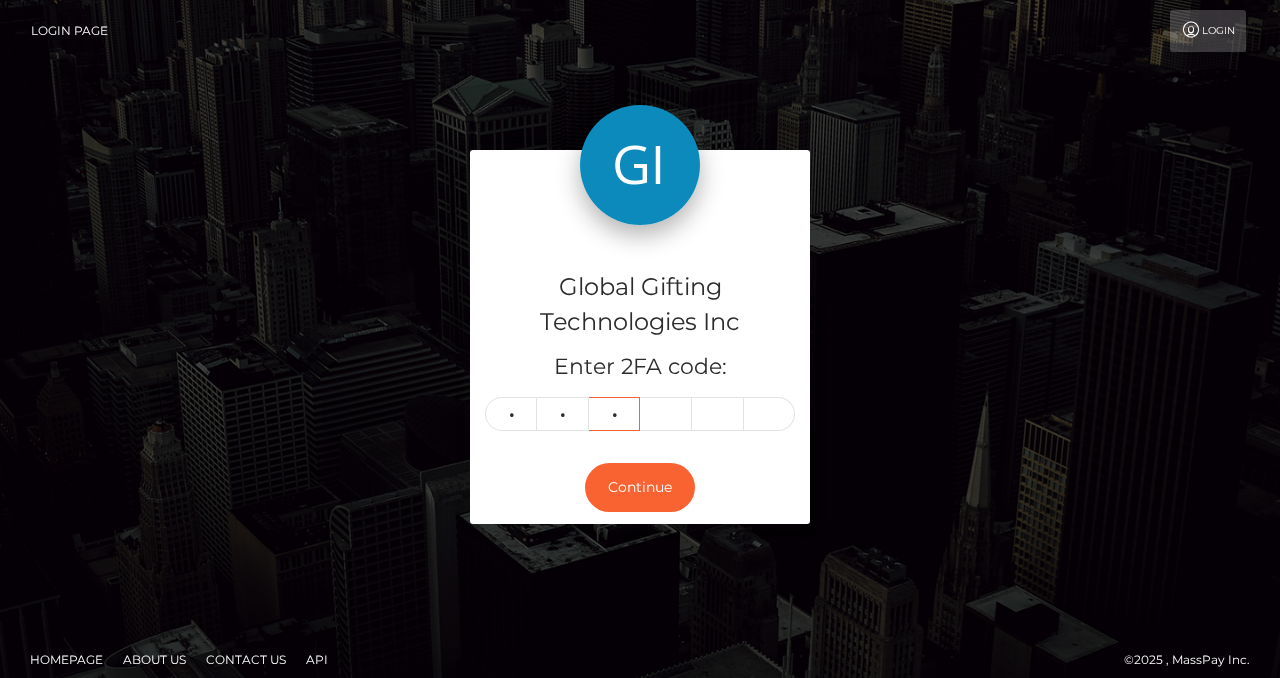 type on "2" 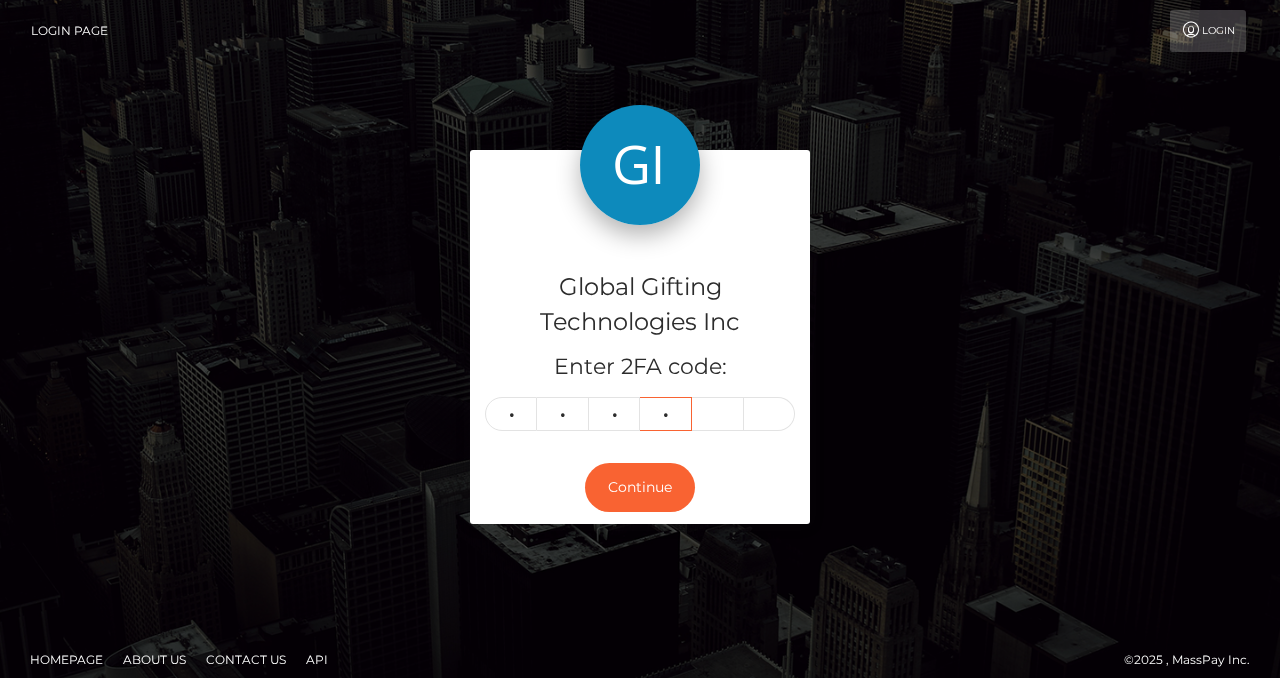 type on "2" 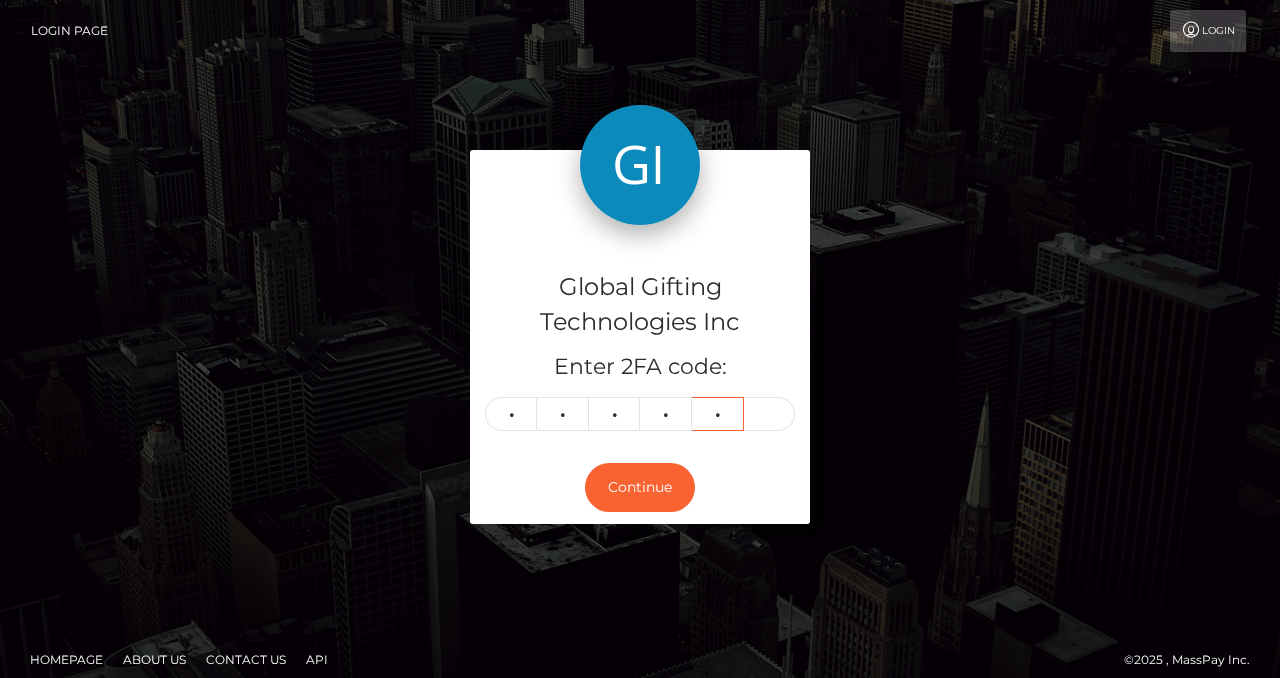 type on "7" 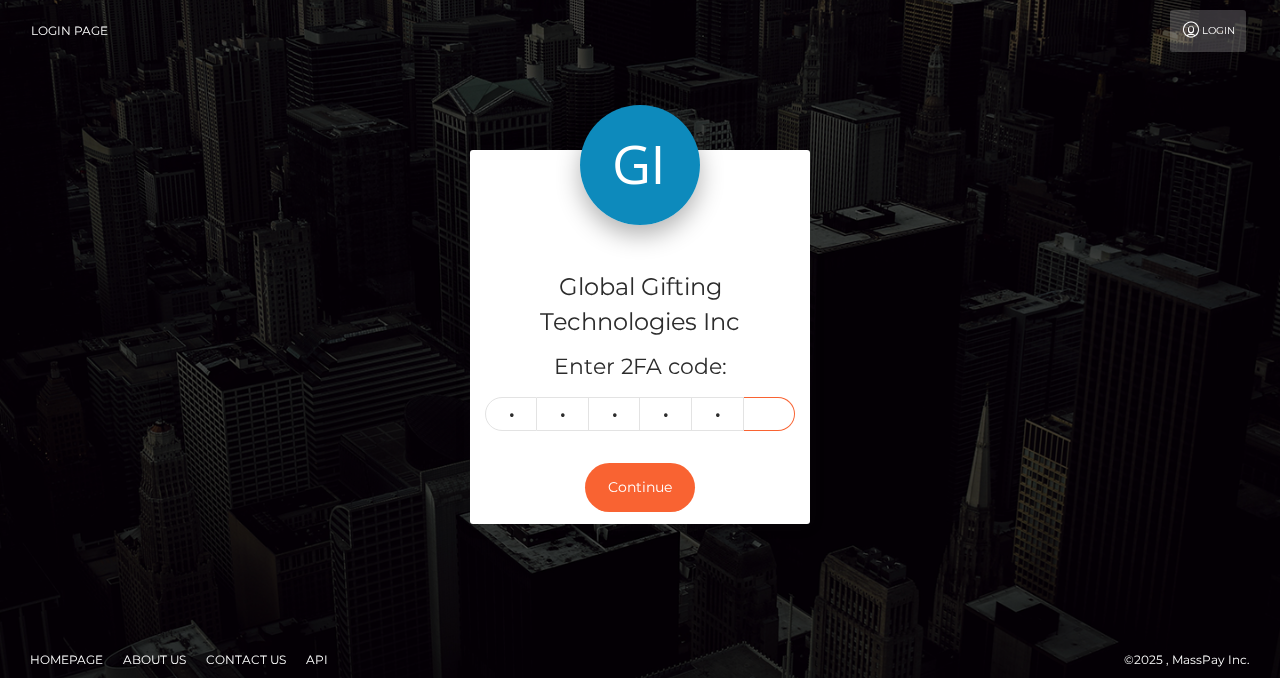 type on "7" 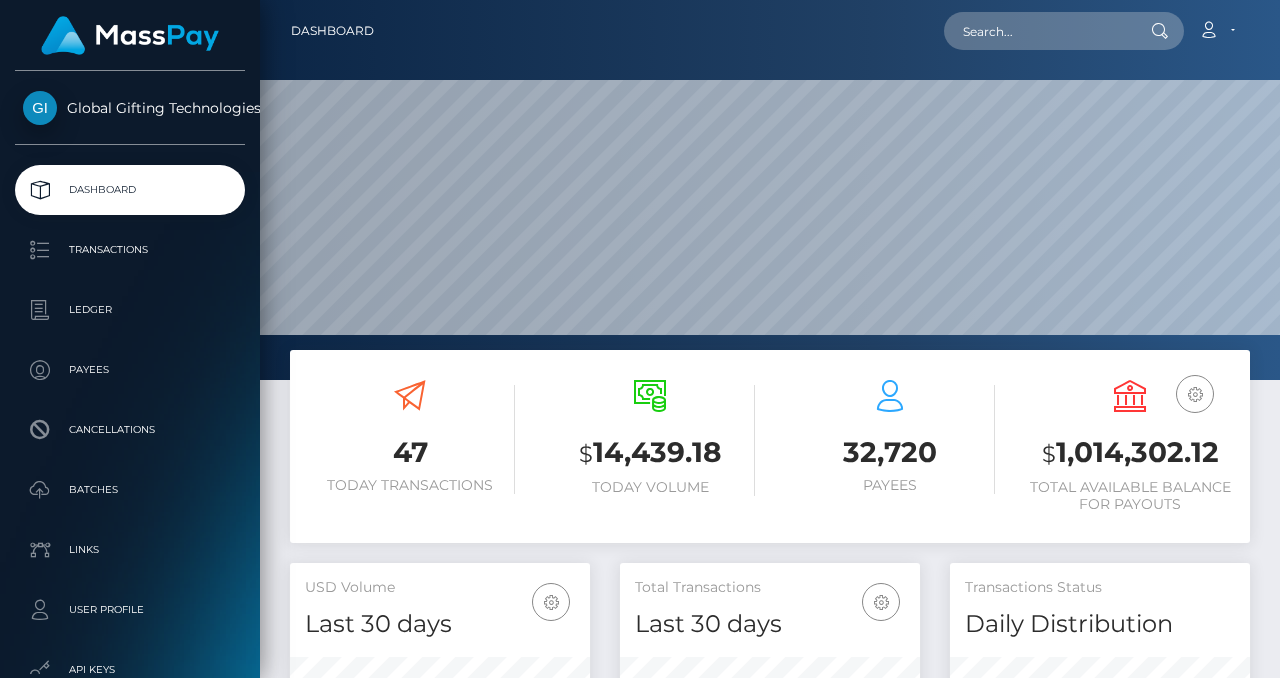 scroll, scrollTop: 0, scrollLeft: 0, axis: both 